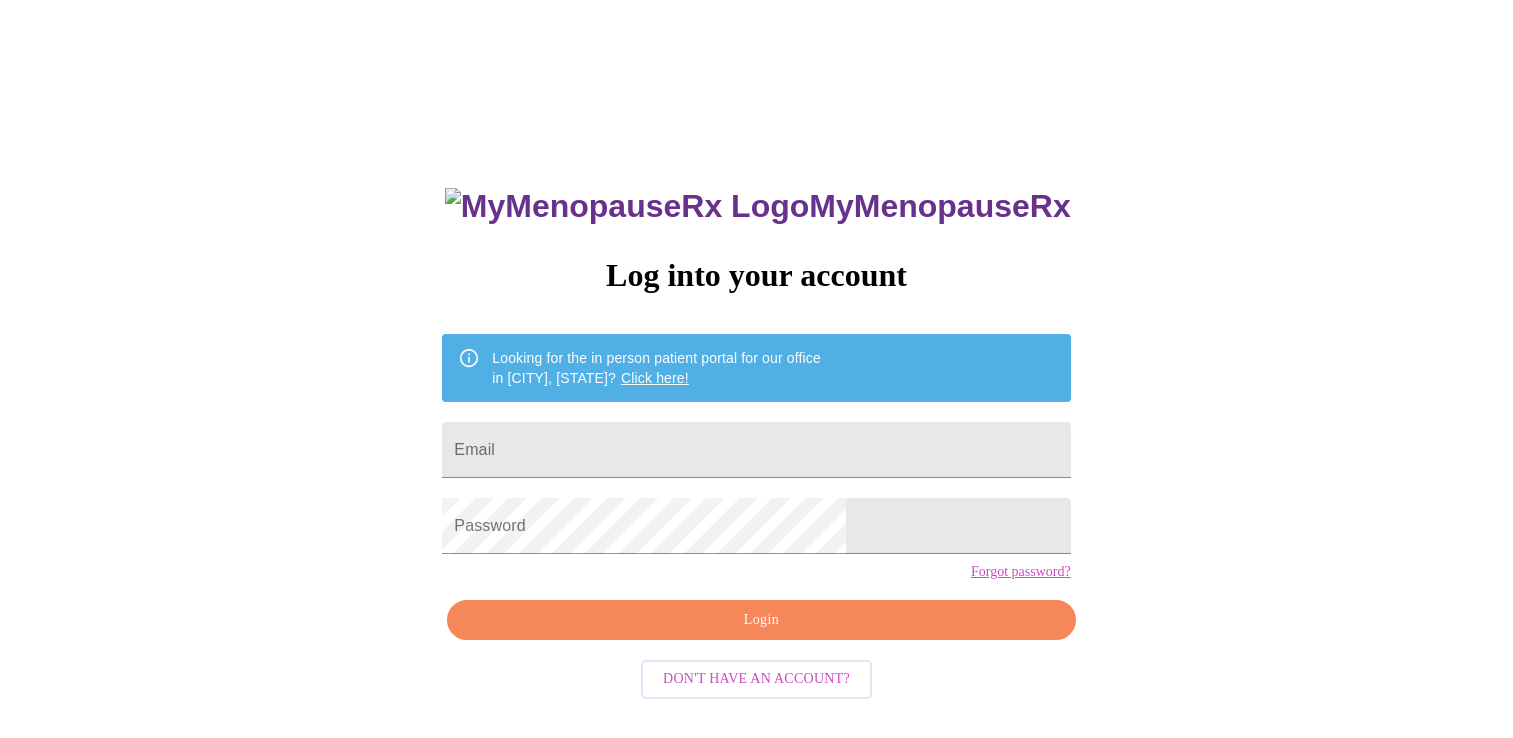 scroll, scrollTop: 0, scrollLeft: 0, axis: both 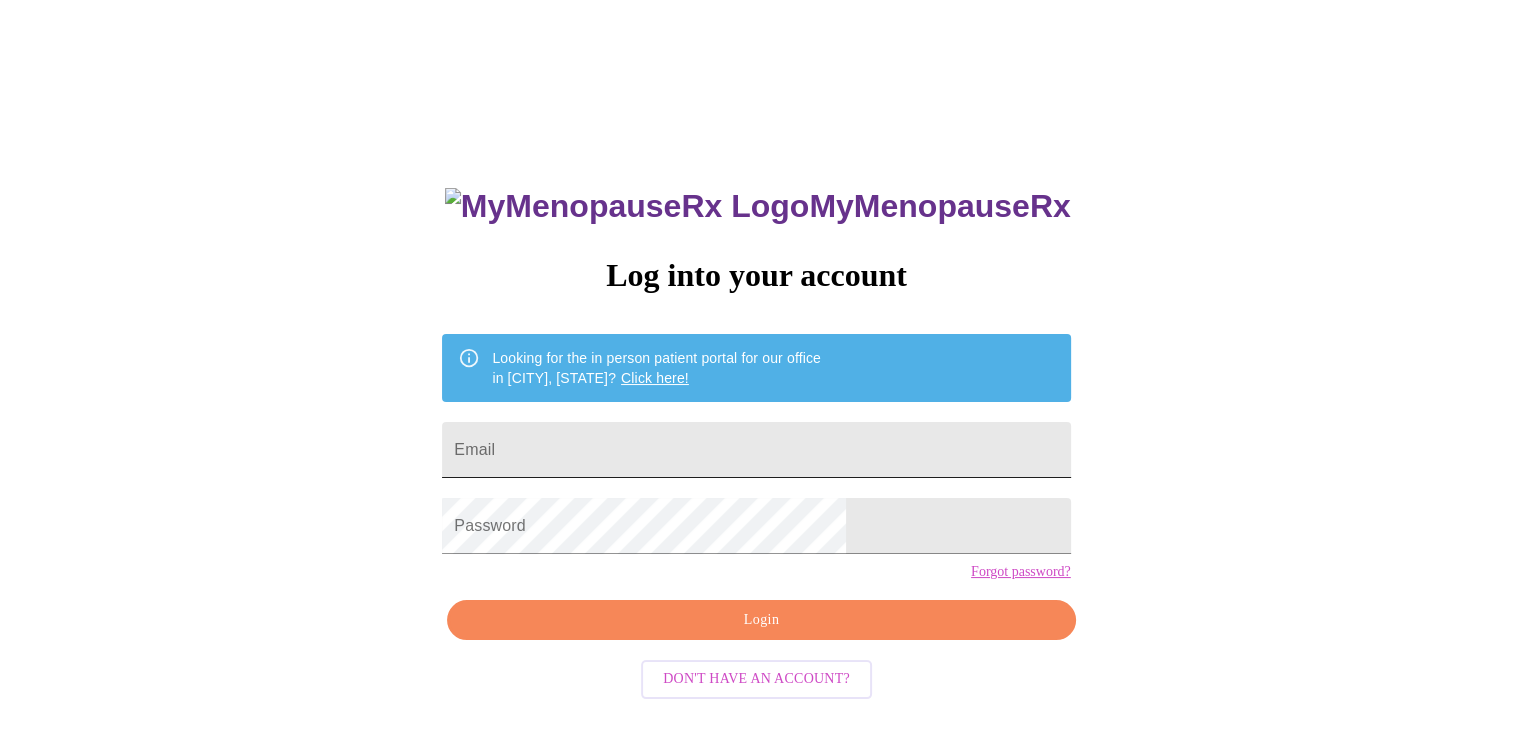 click on "Email" at bounding box center (756, 450) 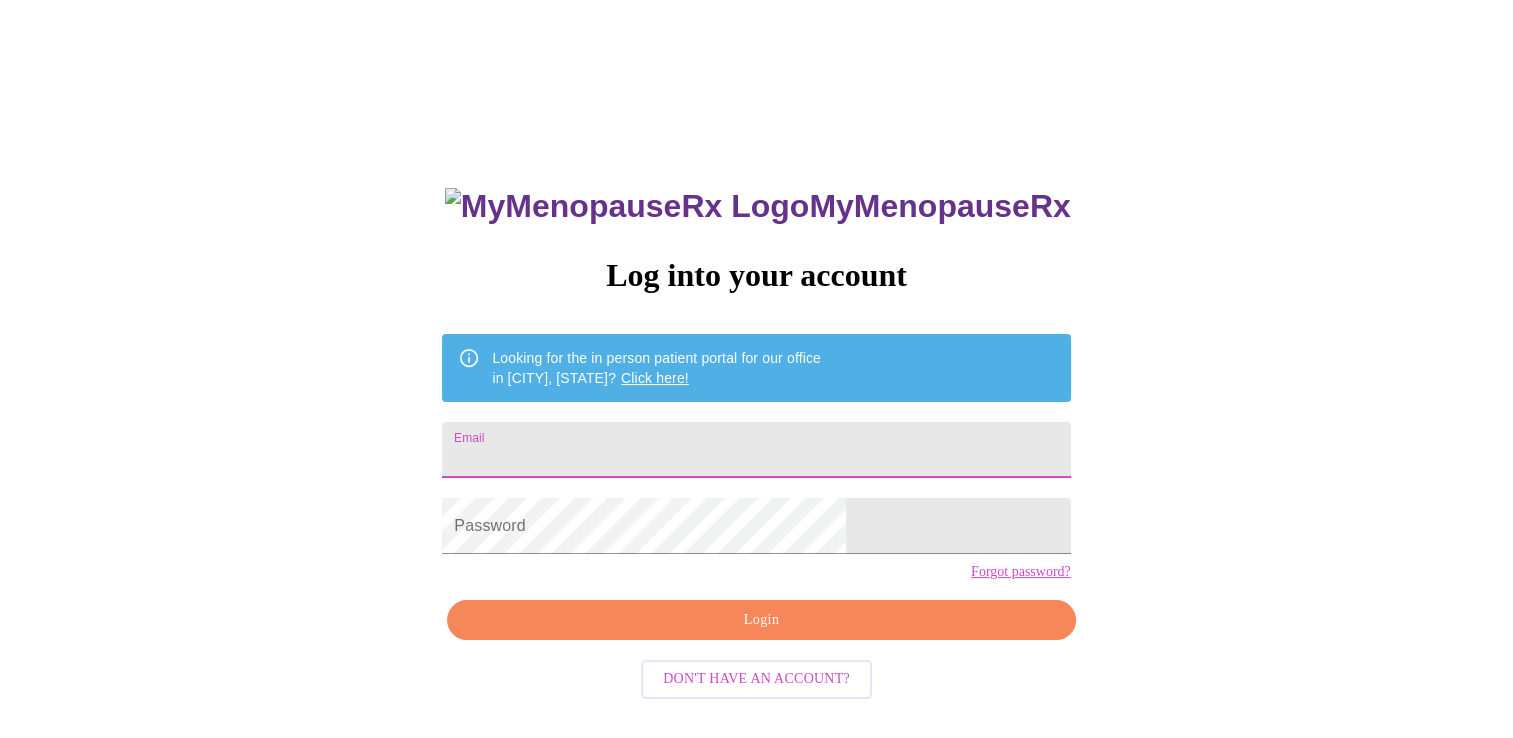type on "[EMAIL]" 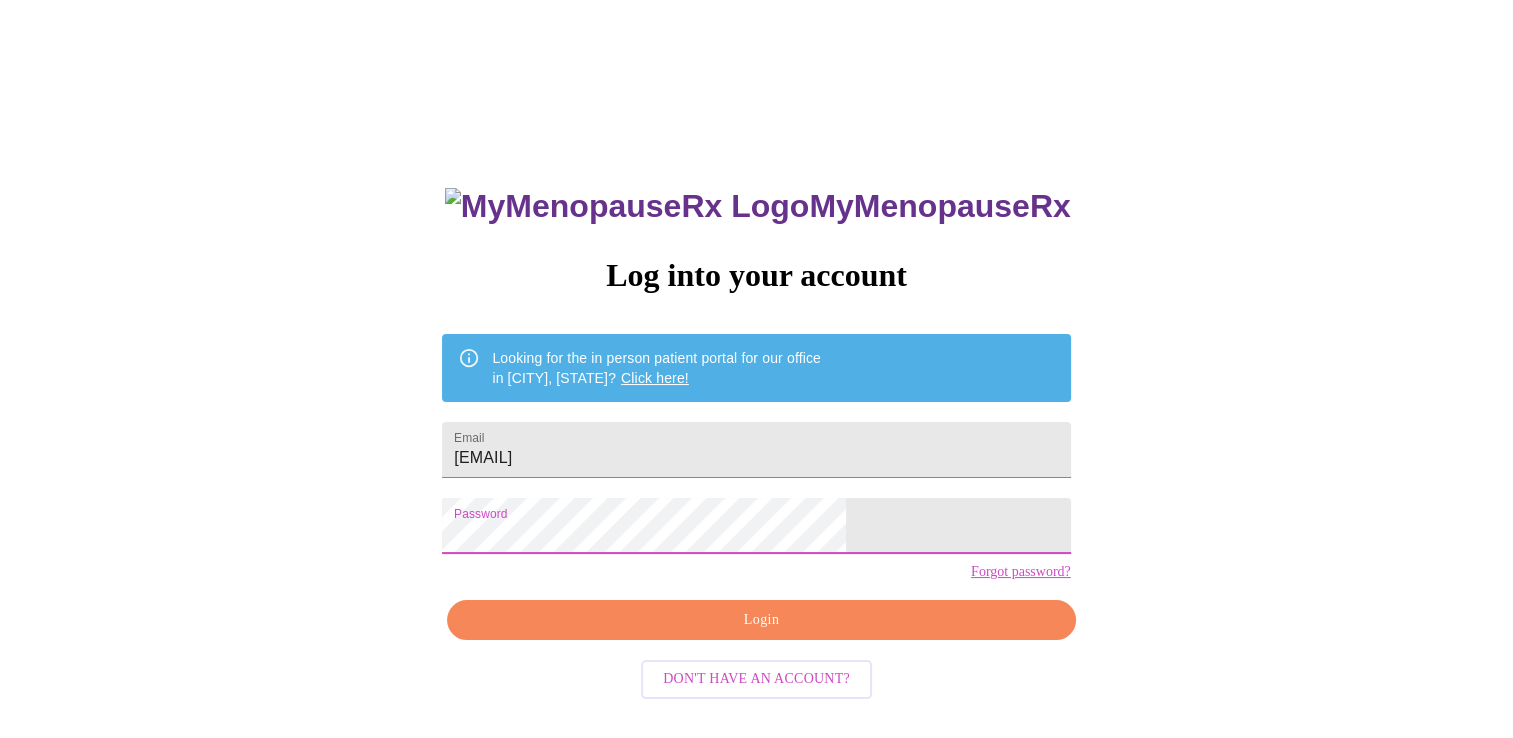 click on "Login" at bounding box center [761, 620] 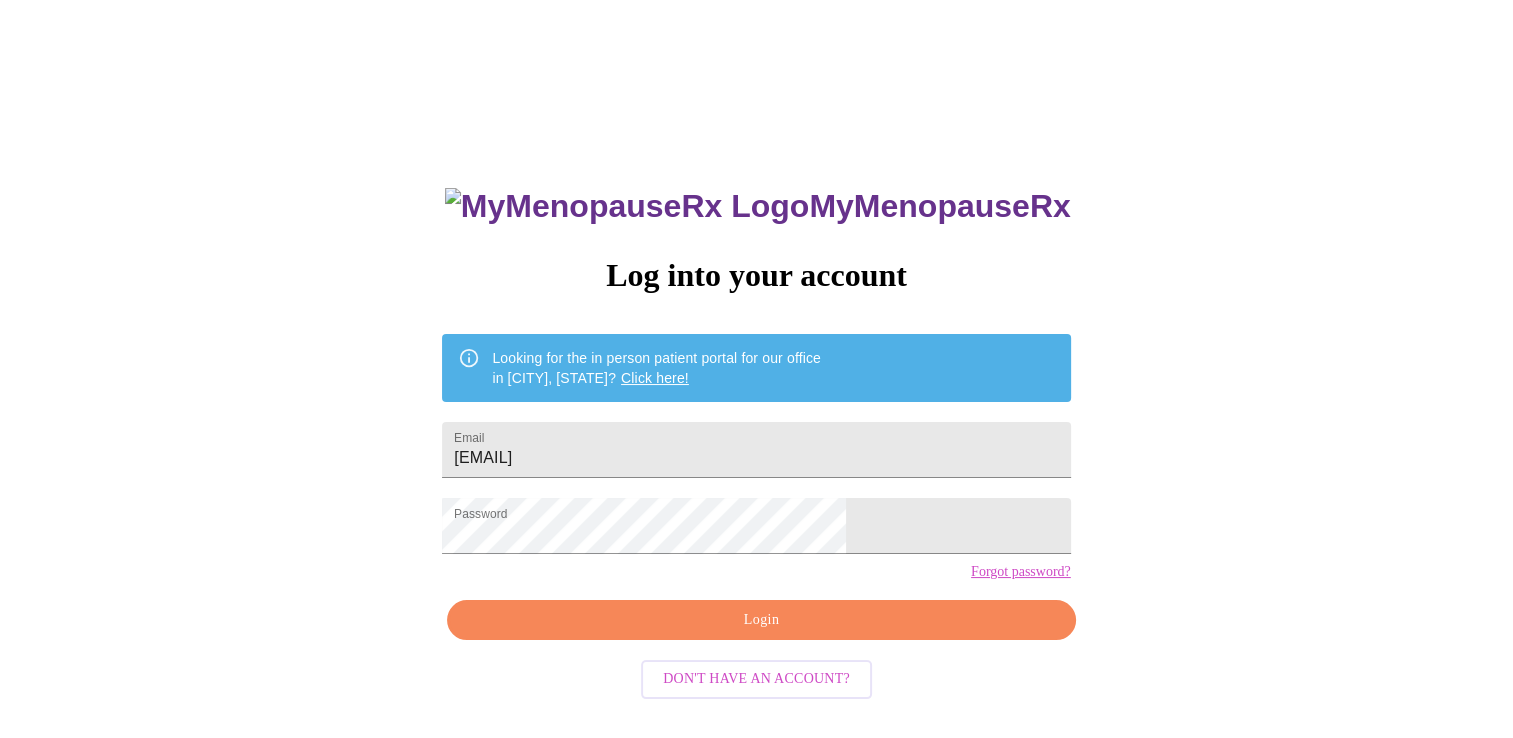 click on "Login" at bounding box center [761, 620] 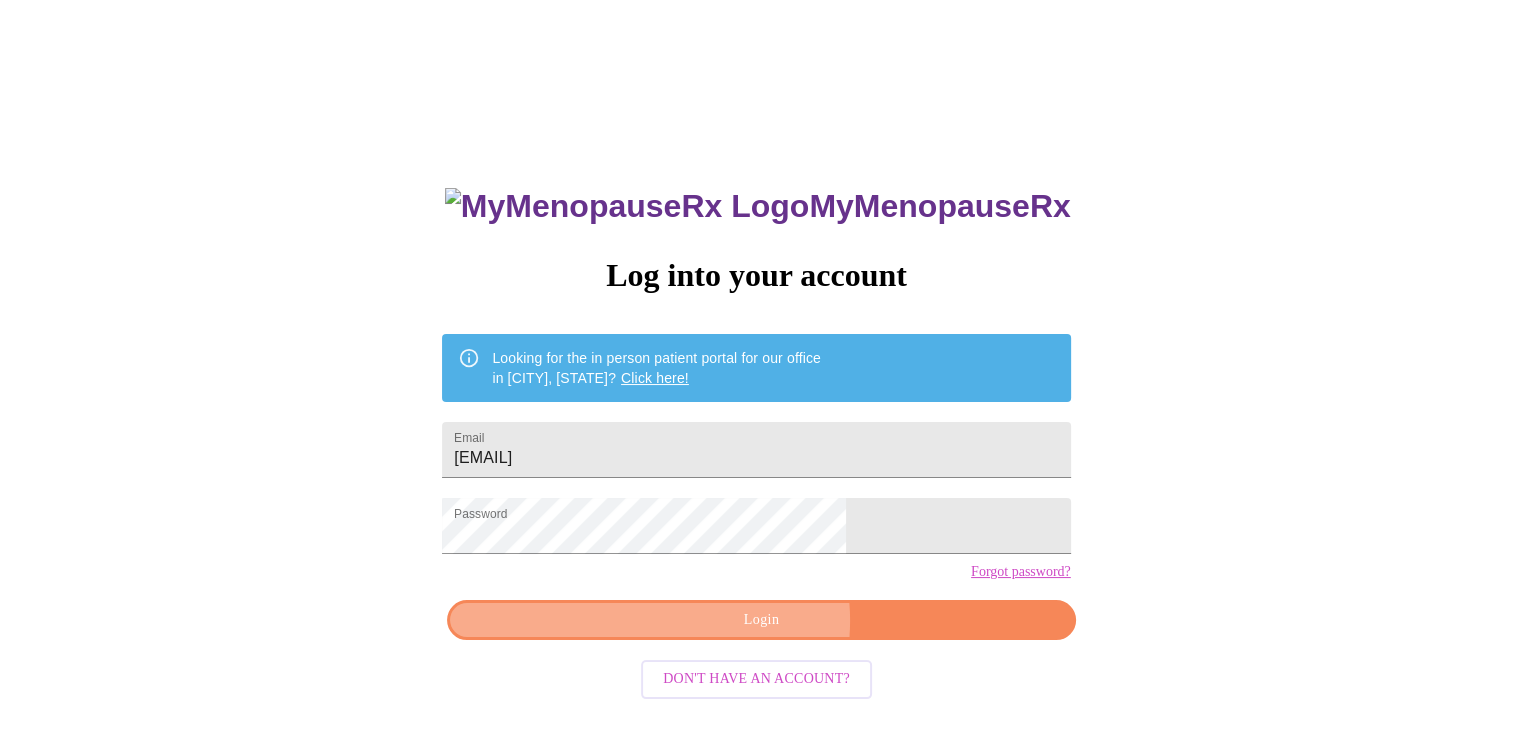 click on "Login" at bounding box center (761, 620) 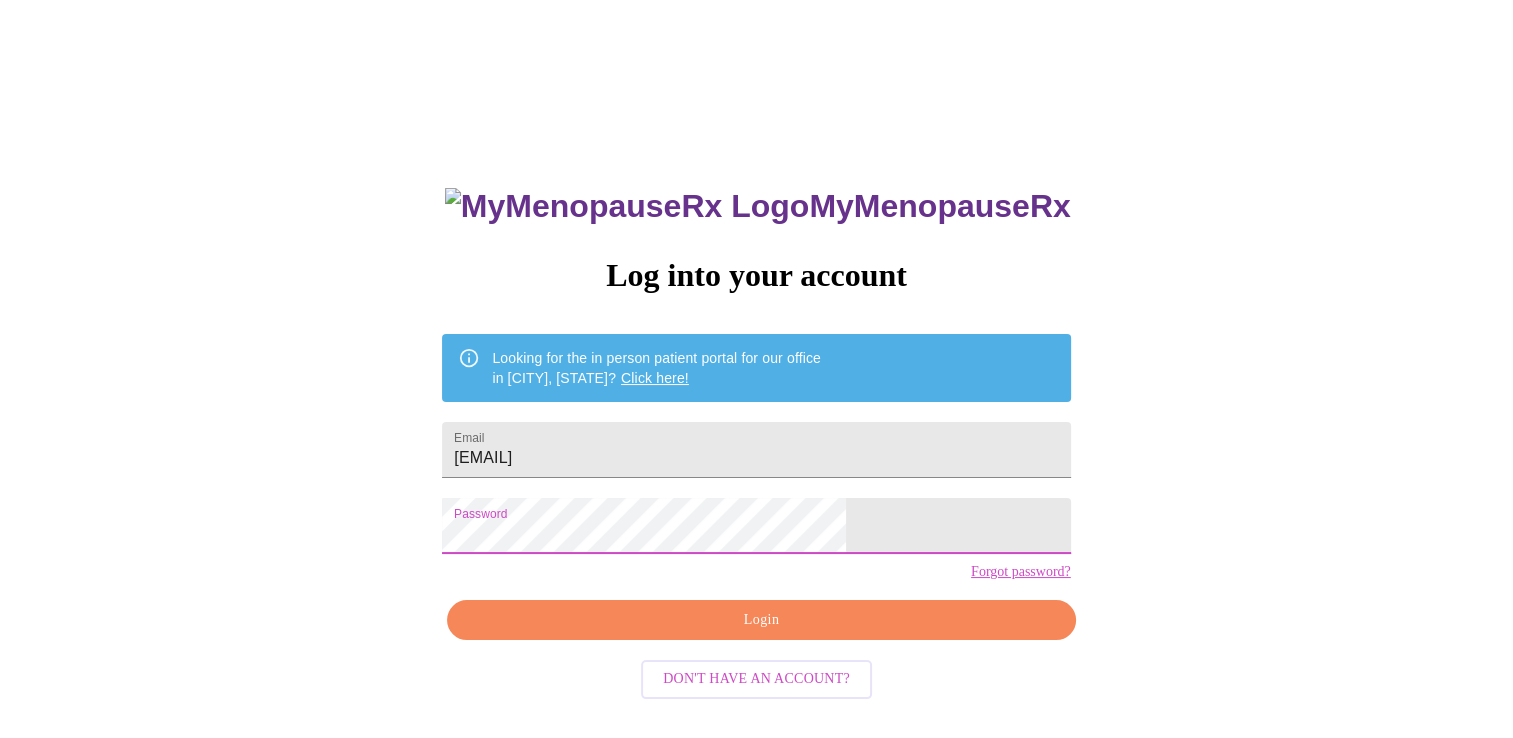 click on "Login" at bounding box center (761, 620) 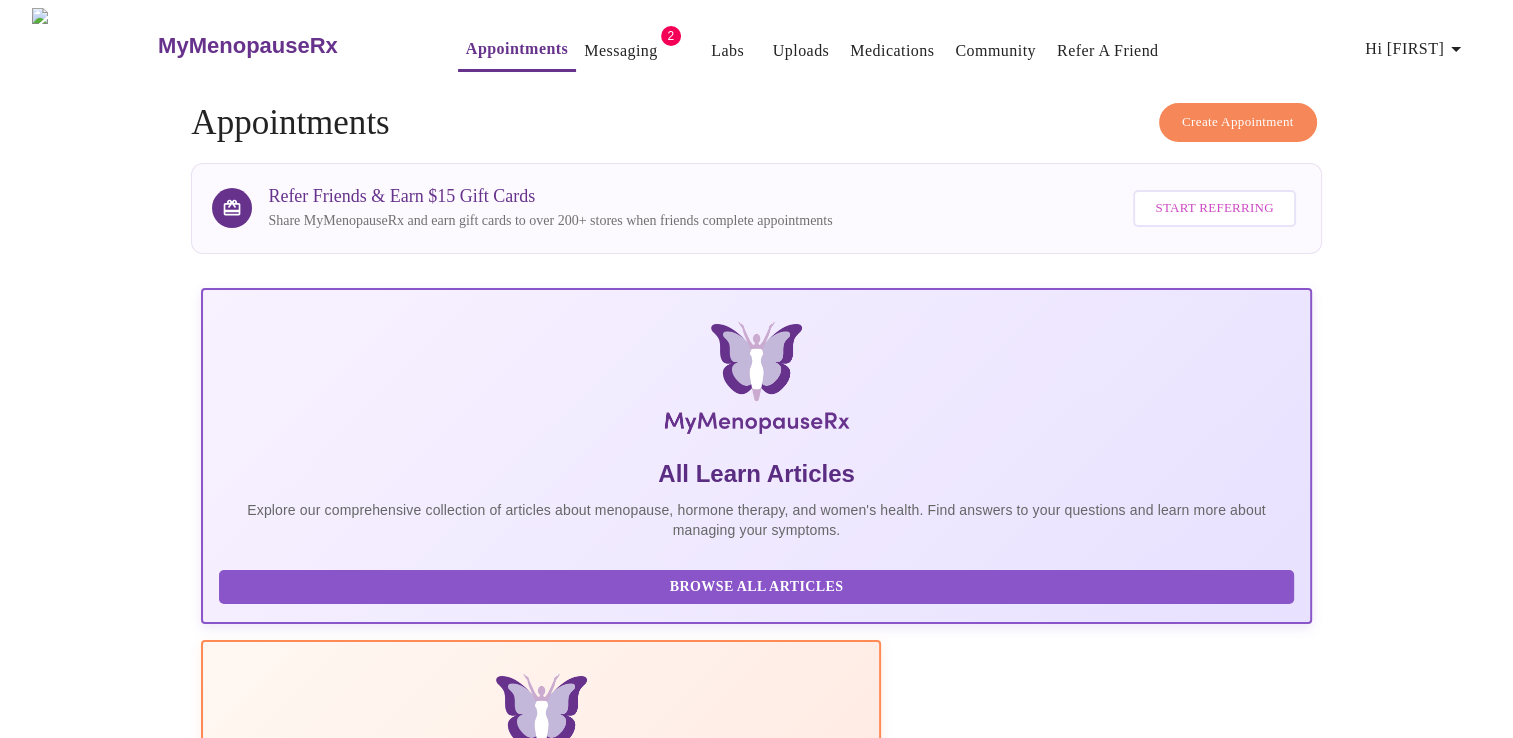 click on "Messaging" at bounding box center [620, 51] 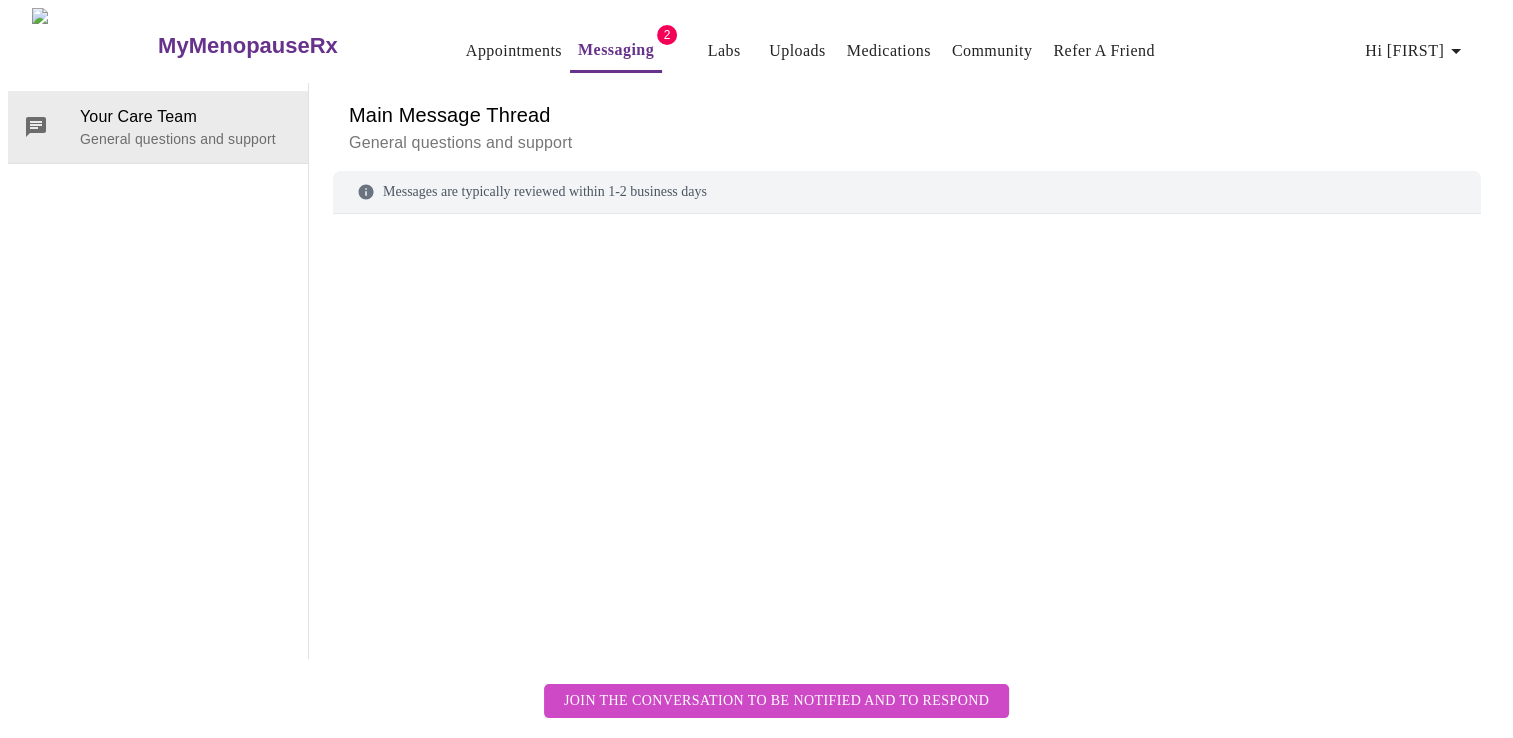 scroll, scrollTop: 75, scrollLeft: 0, axis: vertical 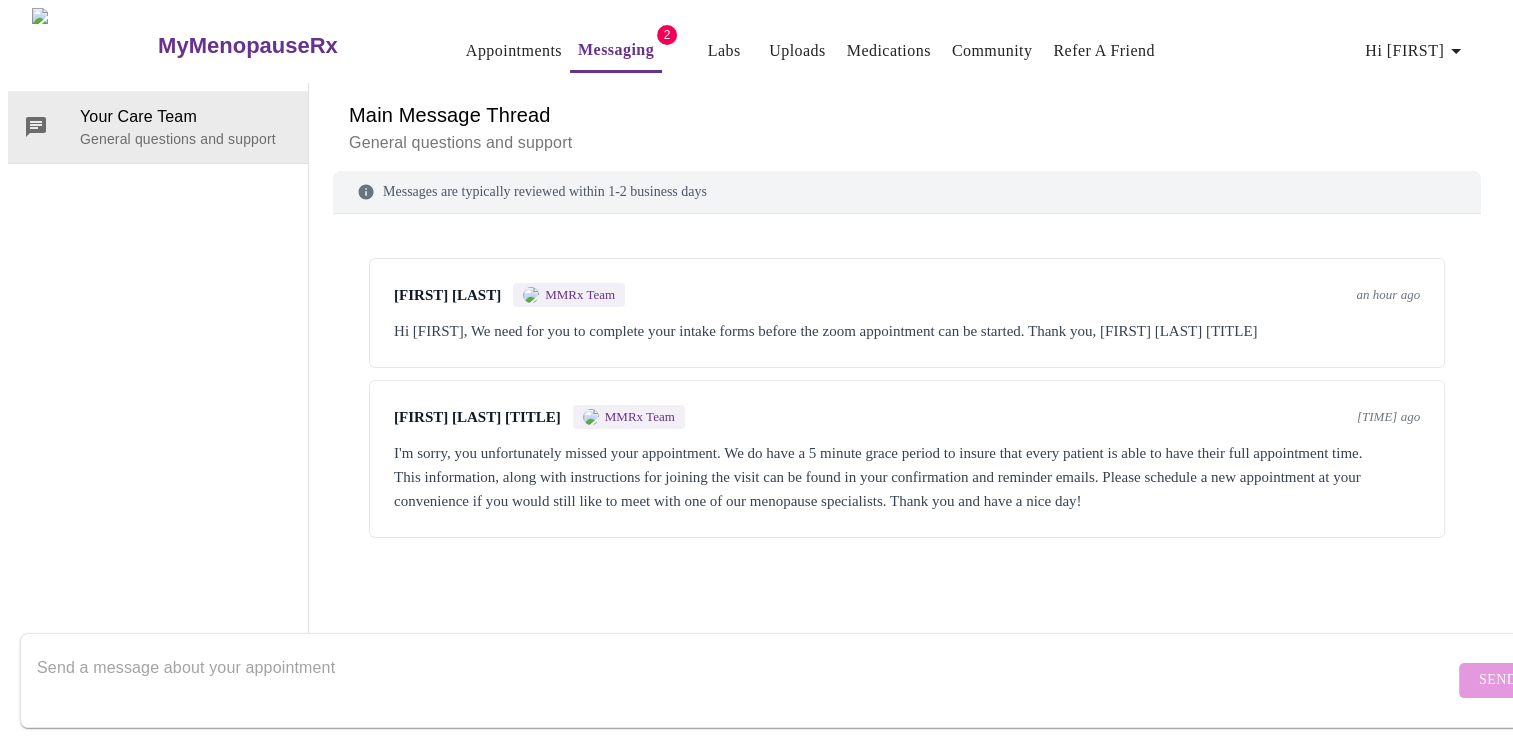 click at bounding box center [745, 680] 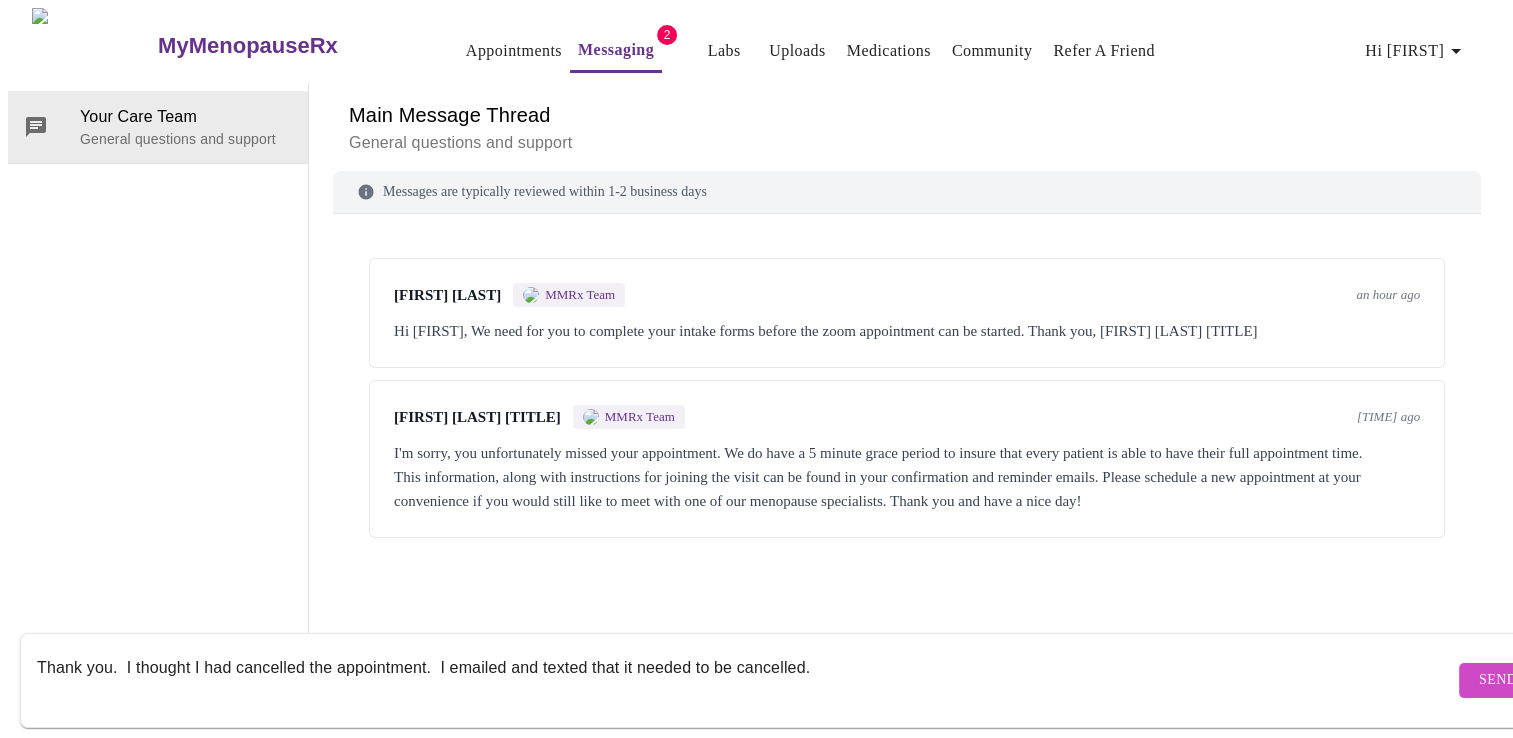 scroll, scrollTop: 13, scrollLeft: 0, axis: vertical 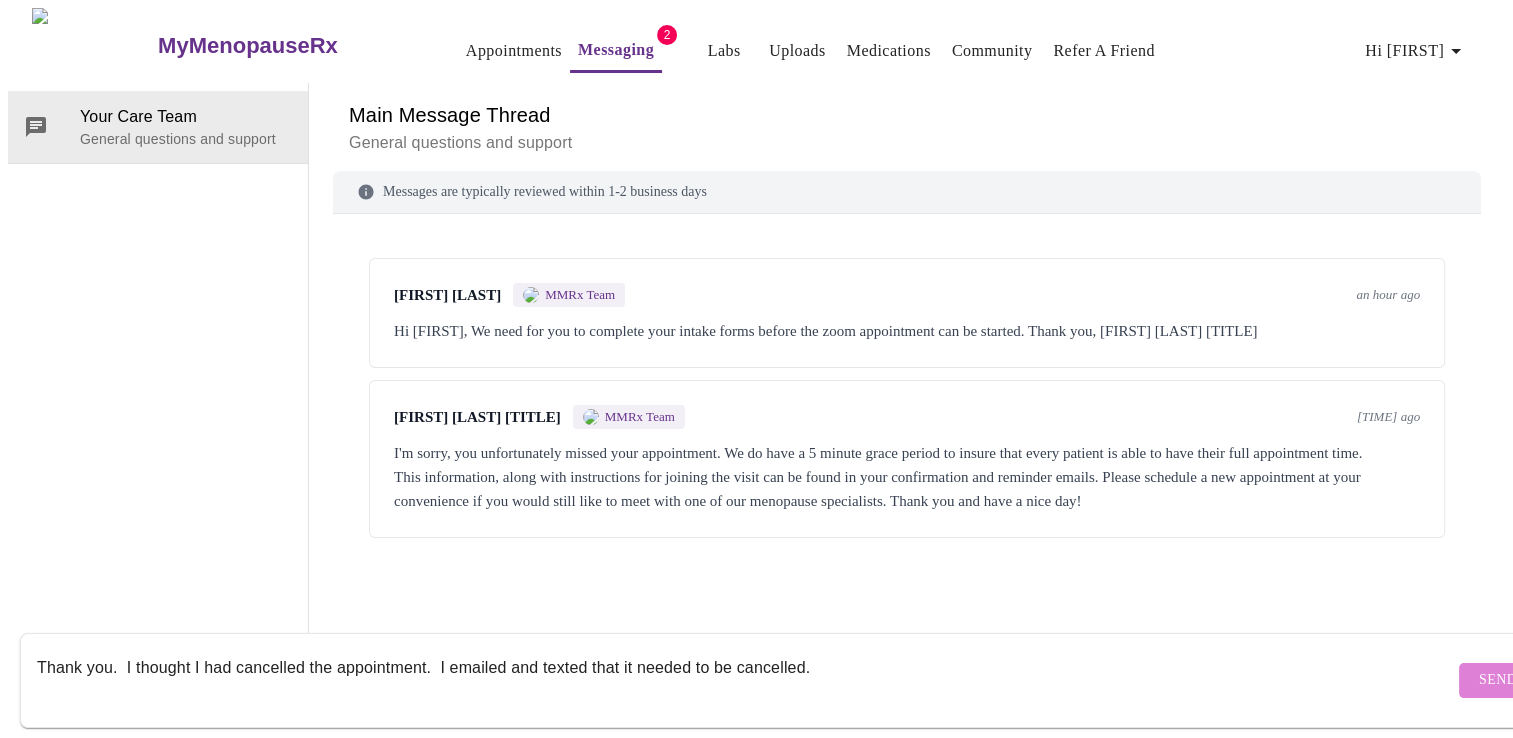 click on "Send" at bounding box center (1498, 680) 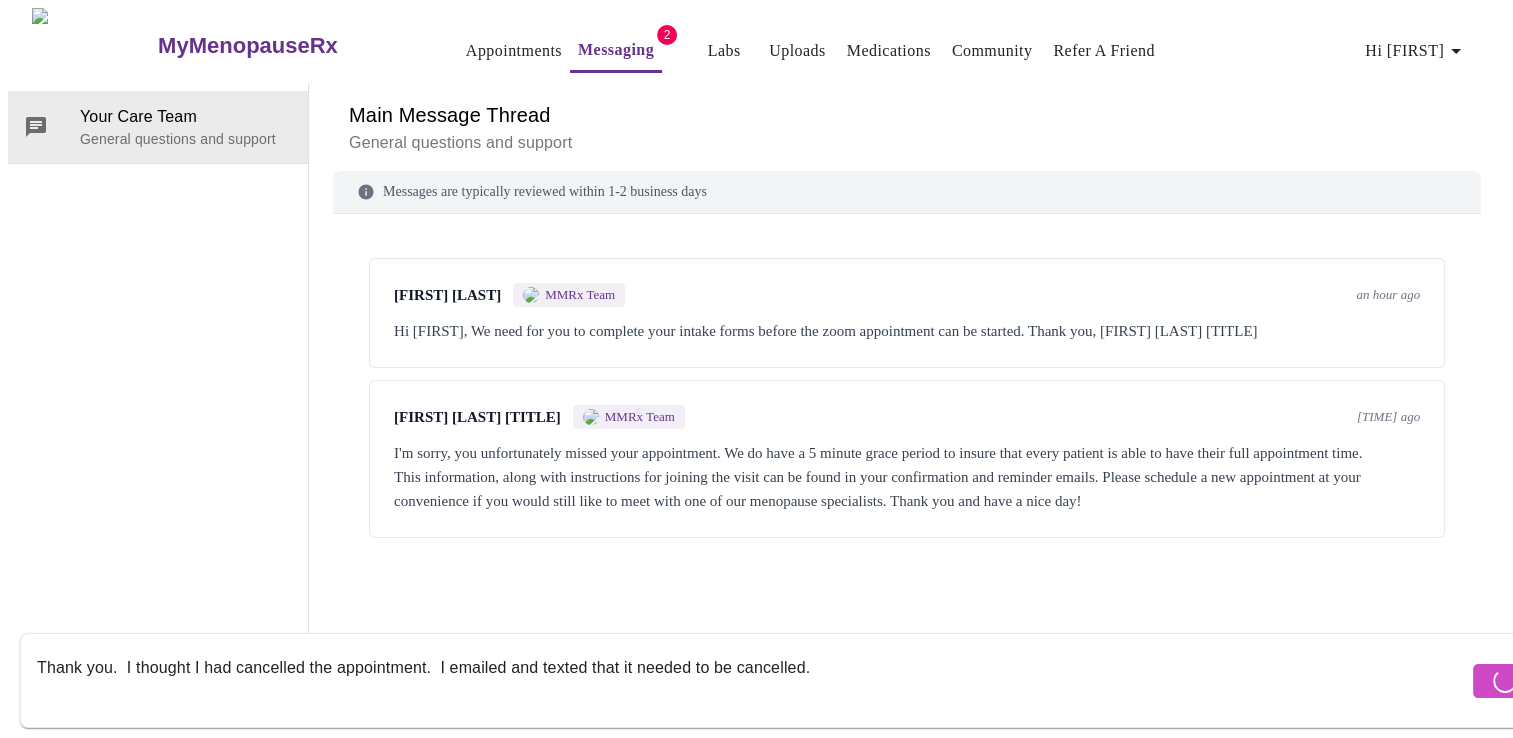 type 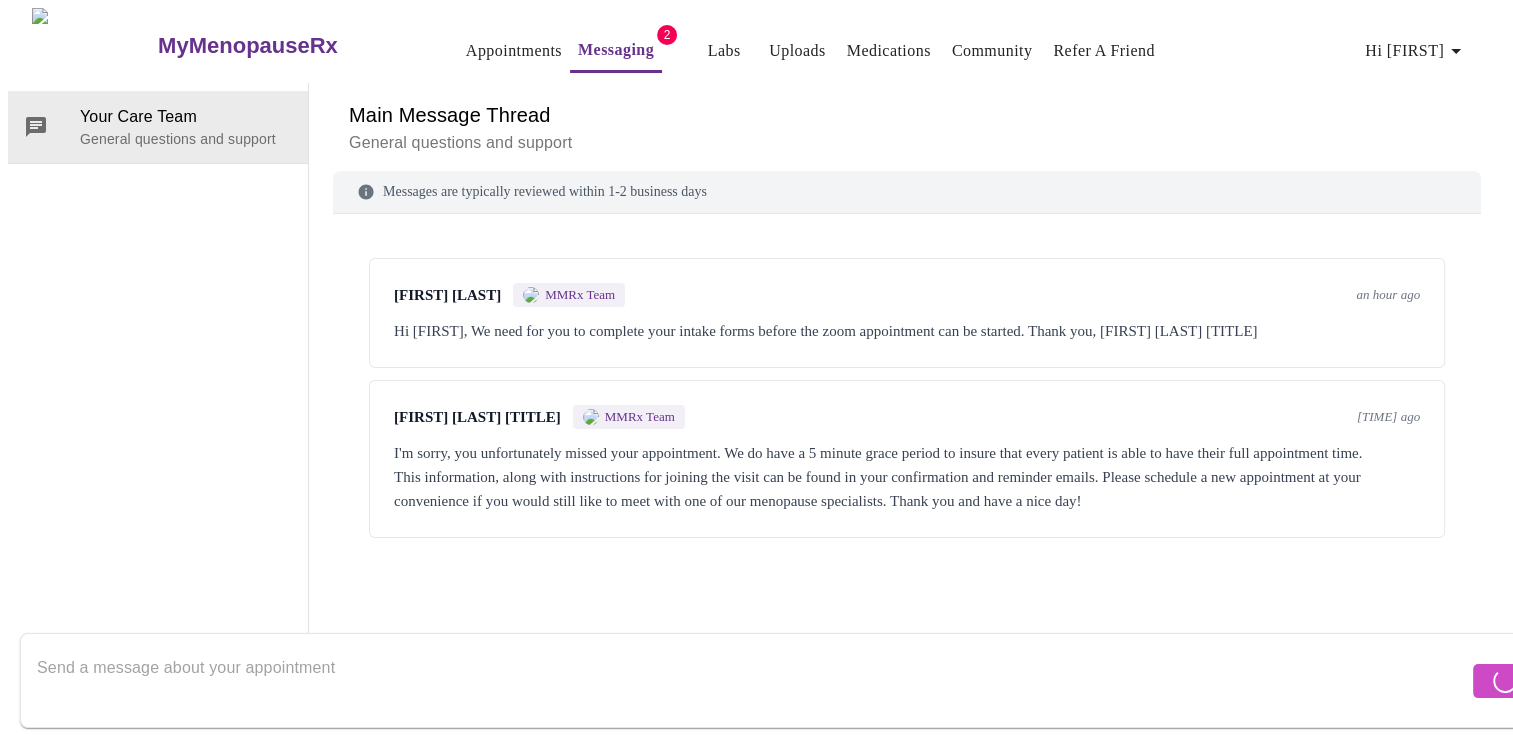 scroll, scrollTop: 0, scrollLeft: 0, axis: both 